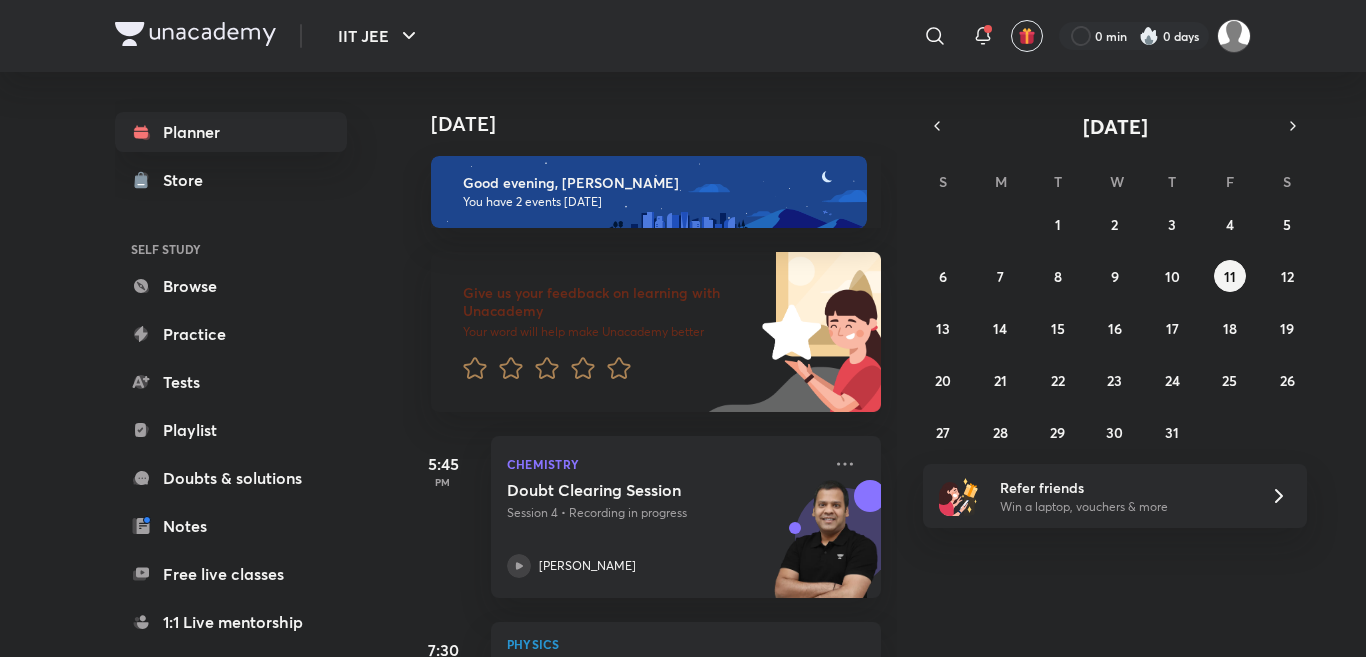 scroll, scrollTop: 0, scrollLeft: 0, axis: both 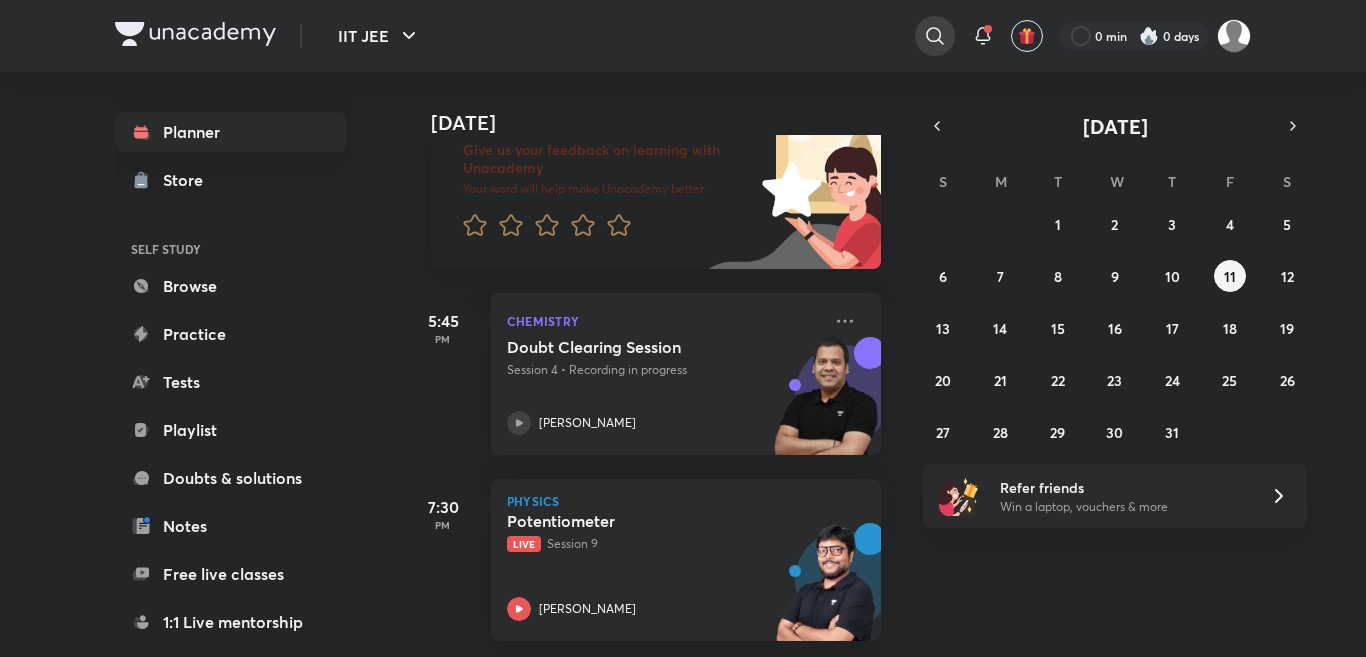 click at bounding box center [935, 36] 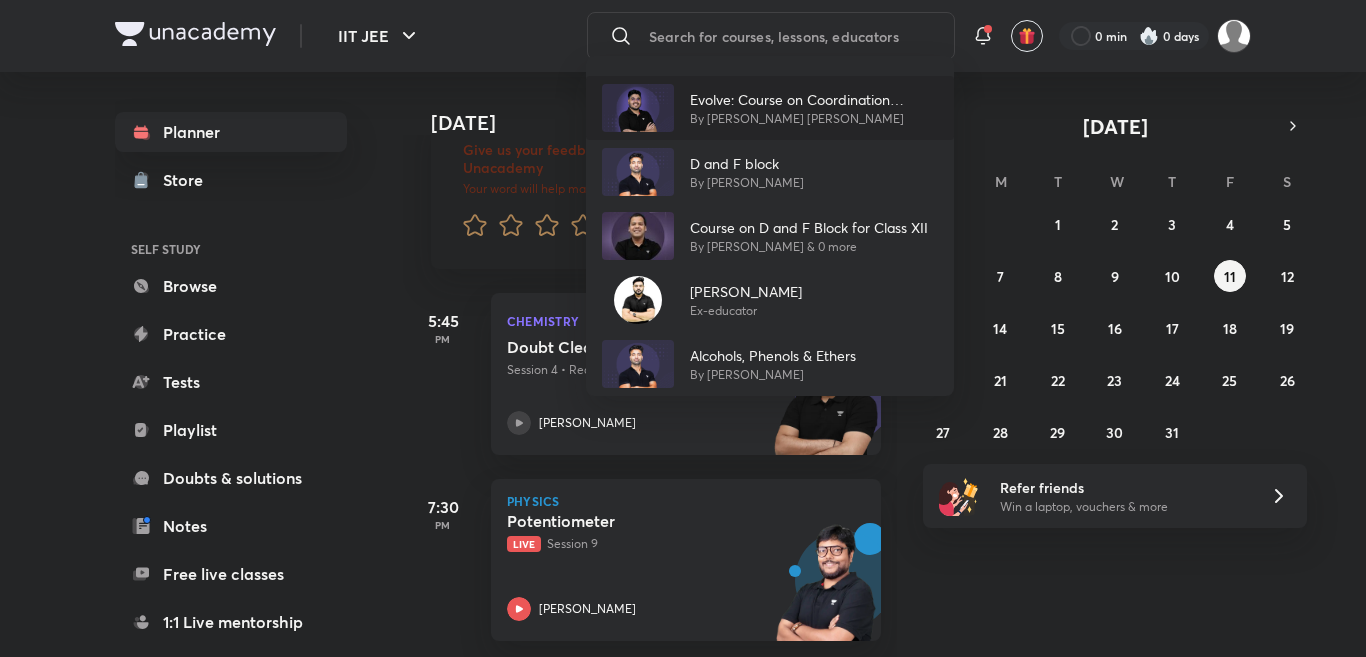 click on "By Mohammad Kashif Alam" at bounding box center (814, 119) 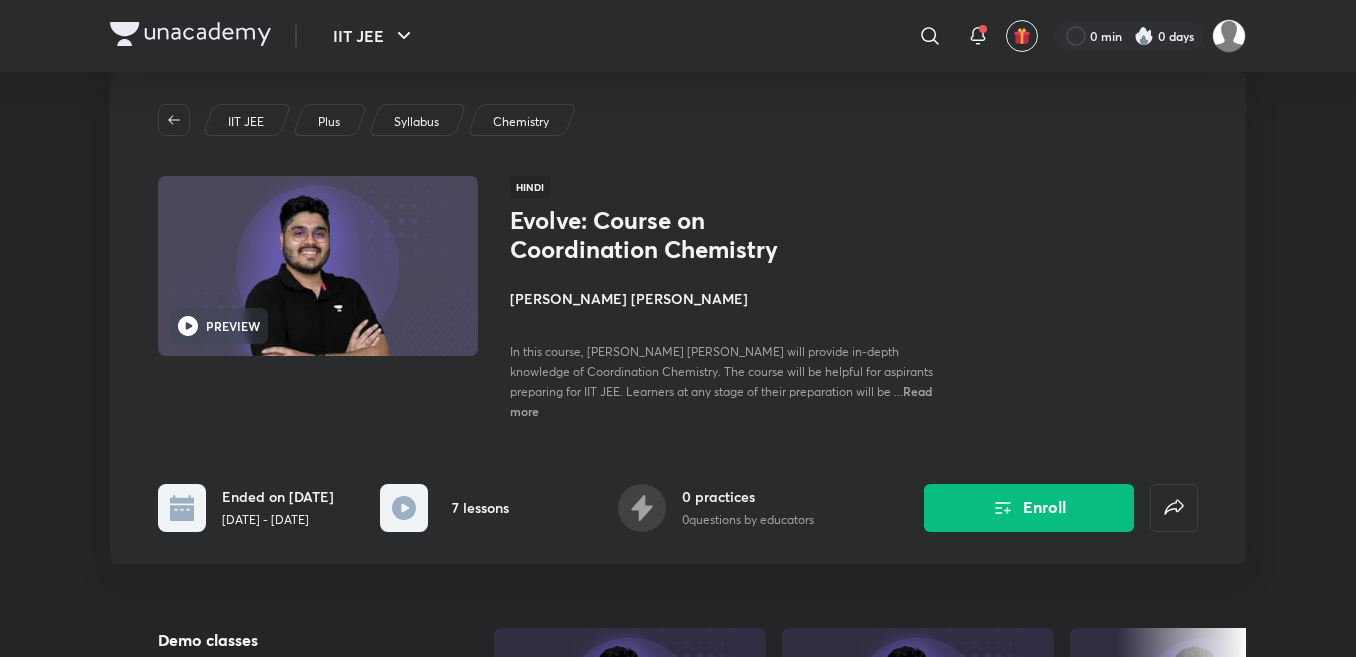 scroll, scrollTop: 80, scrollLeft: 0, axis: vertical 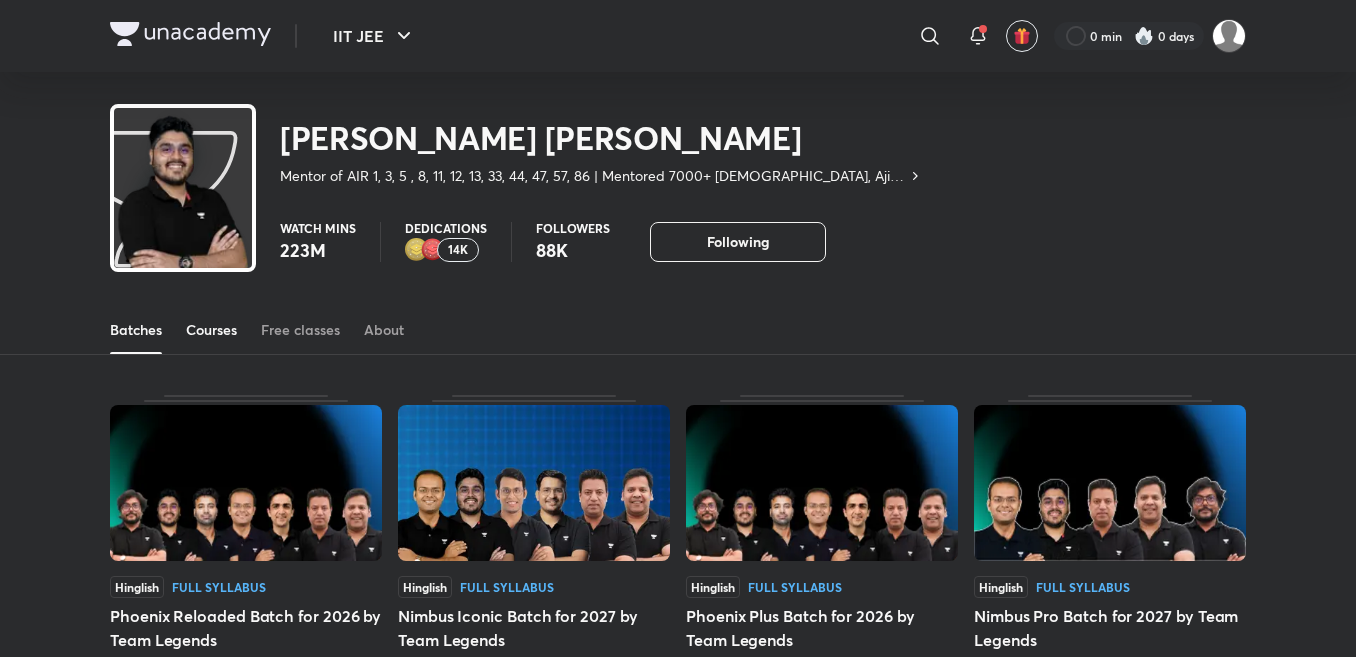 click on "Courses" at bounding box center (211, 330) 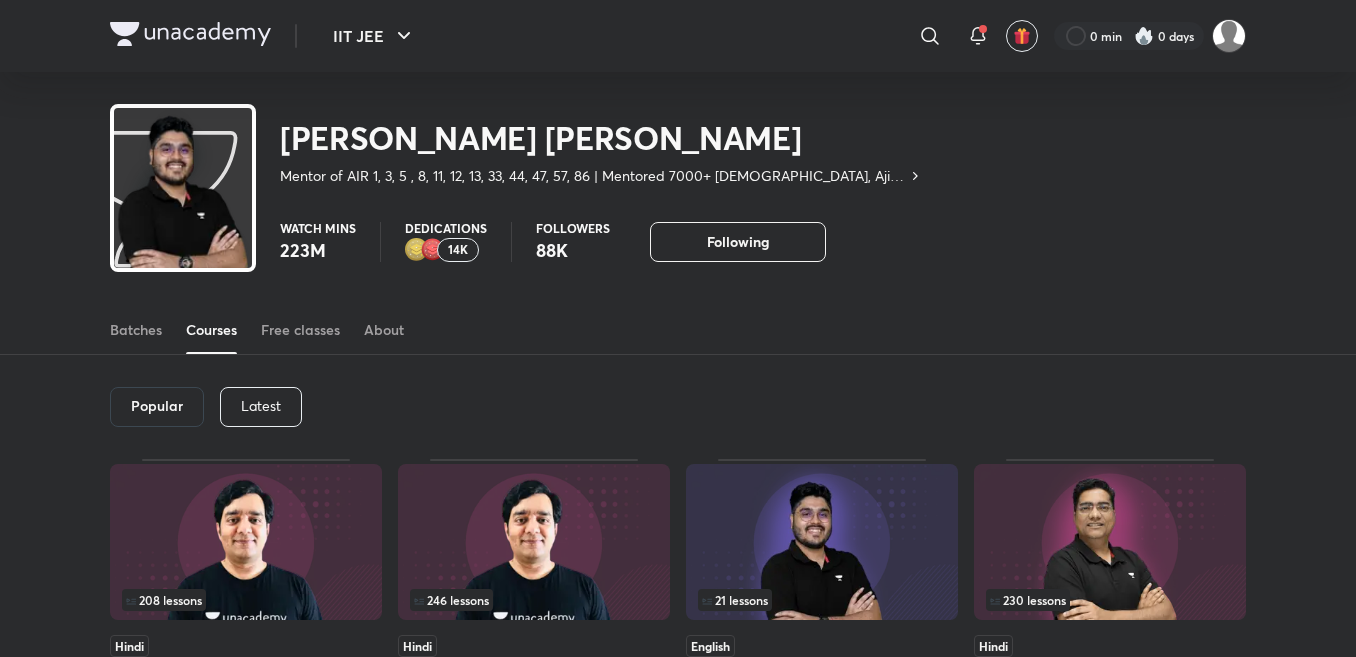 click on "Popular Latest" at bounding box center [678, 407] 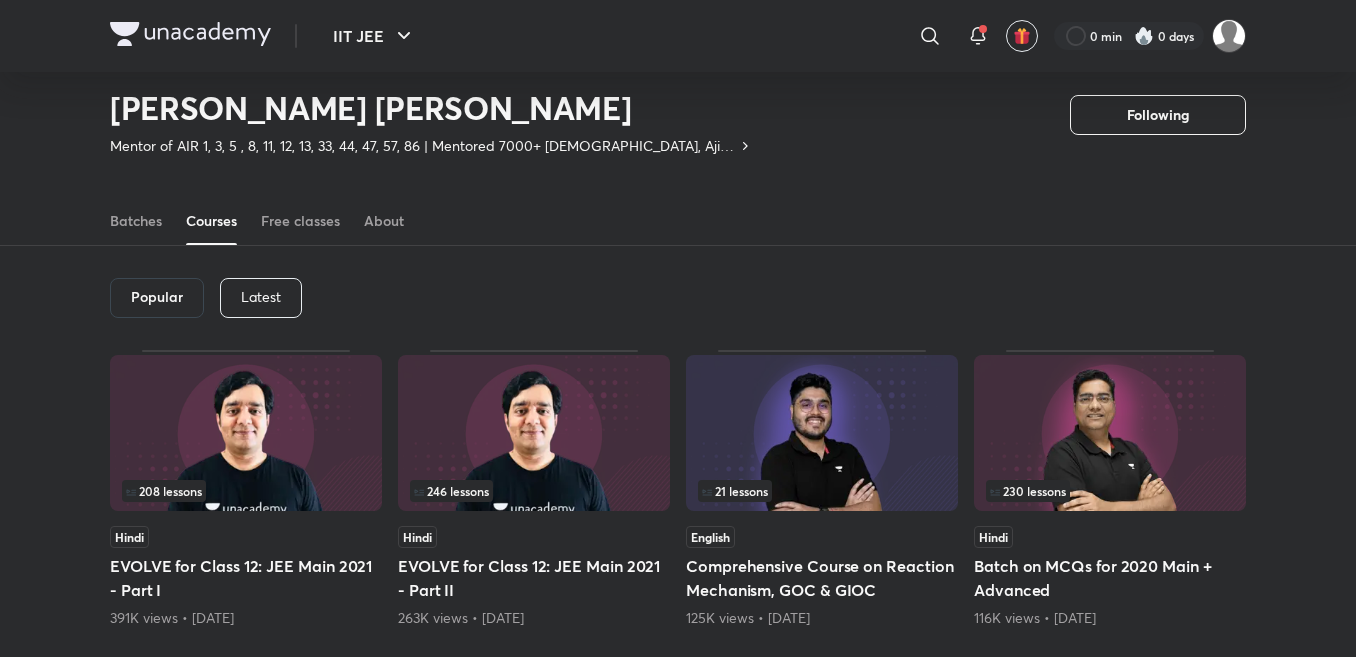 scroll, scrollTop: 47, scrollLeft: 0, axis: vertical 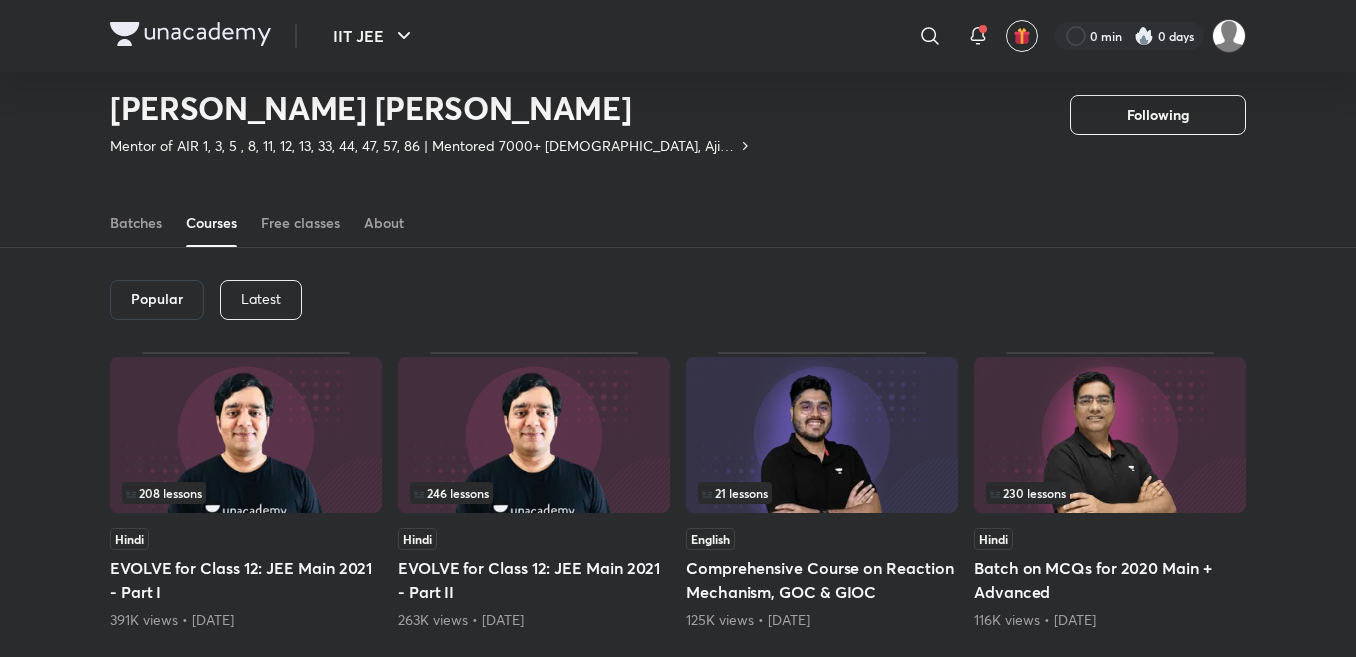 click on "Latest" at bounding box center (261, 300) 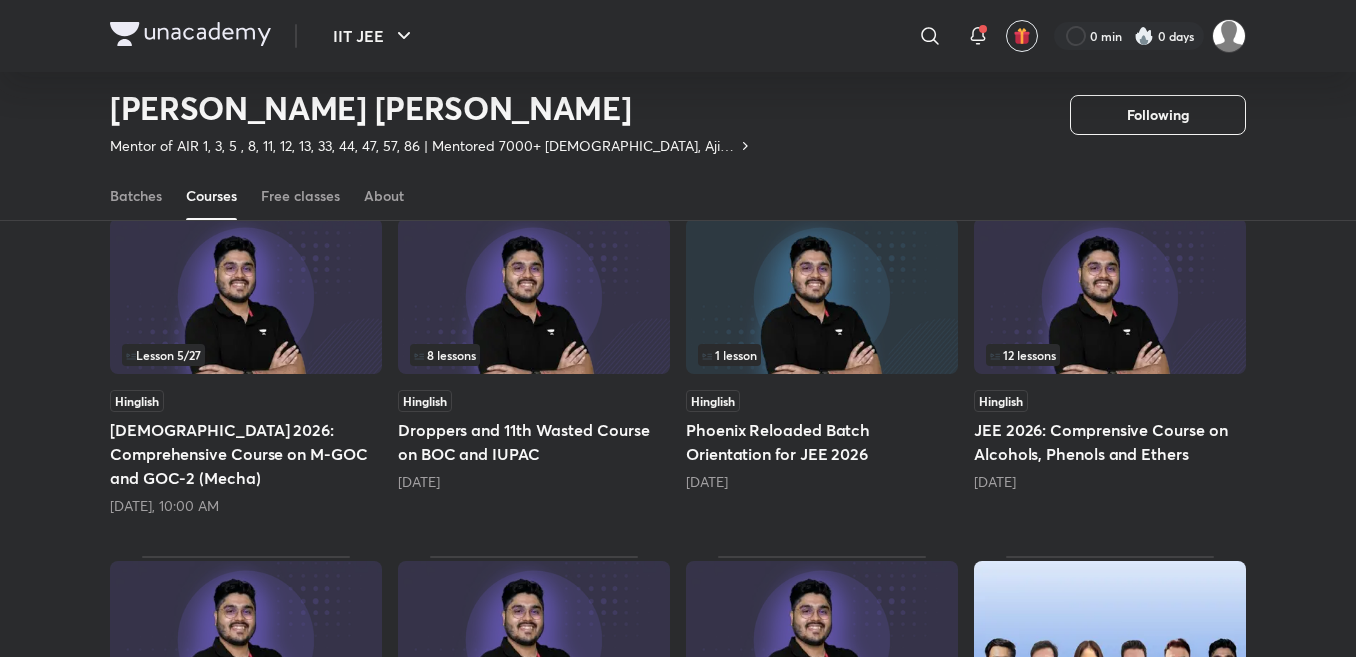 scroll, scrollTop: 567, scrollLeft: 0, axis: vertical 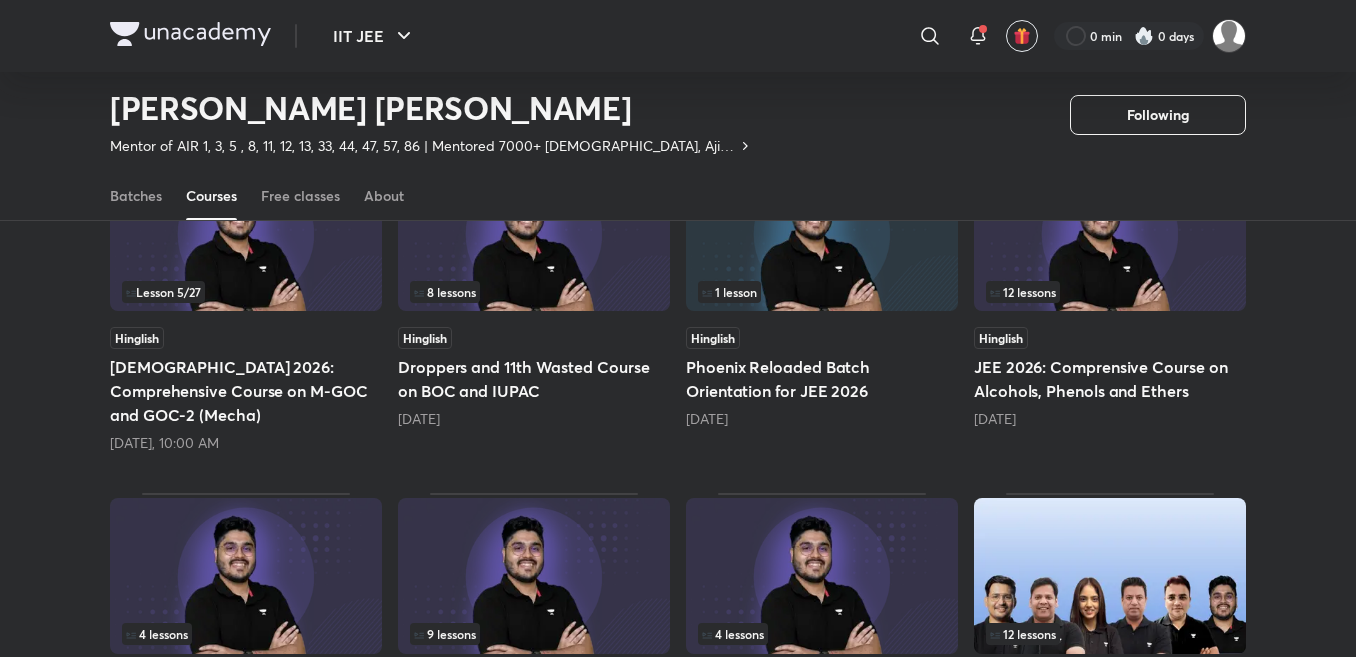 click on "12   lessons" at bounding box center (1110, 292) 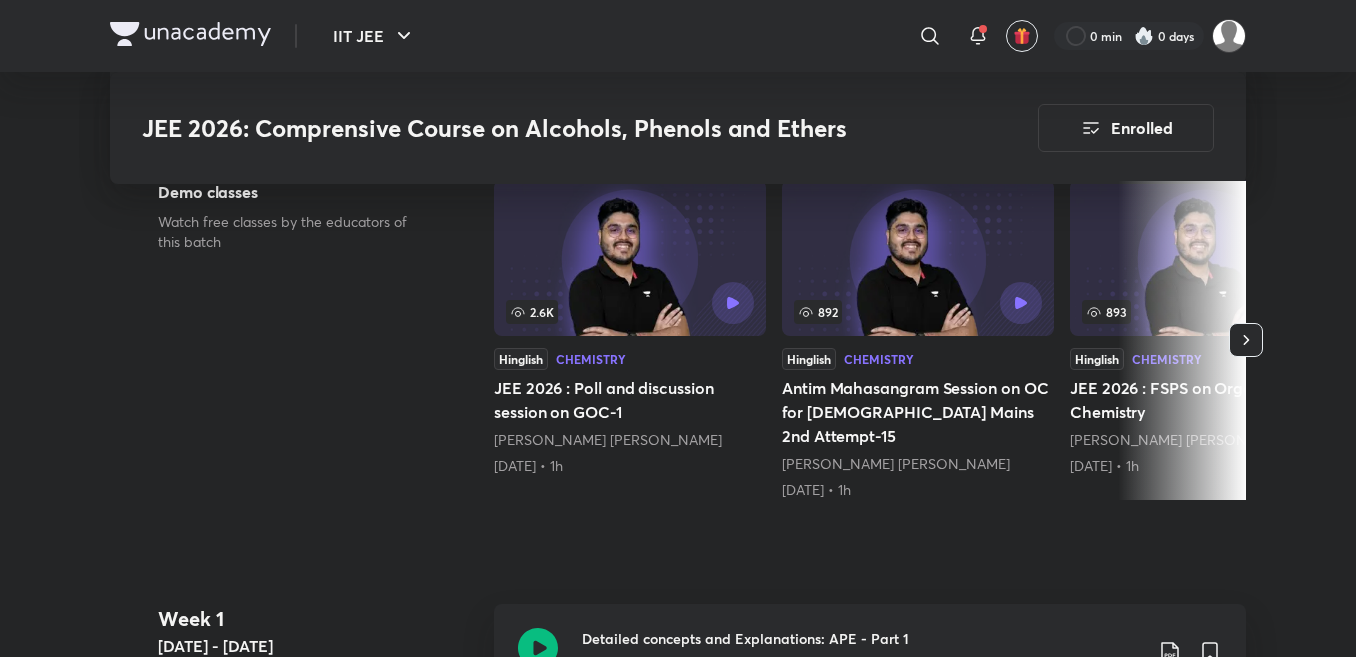 scroll, scrollTop: 640, scrollLeft: 0, axis: vertical 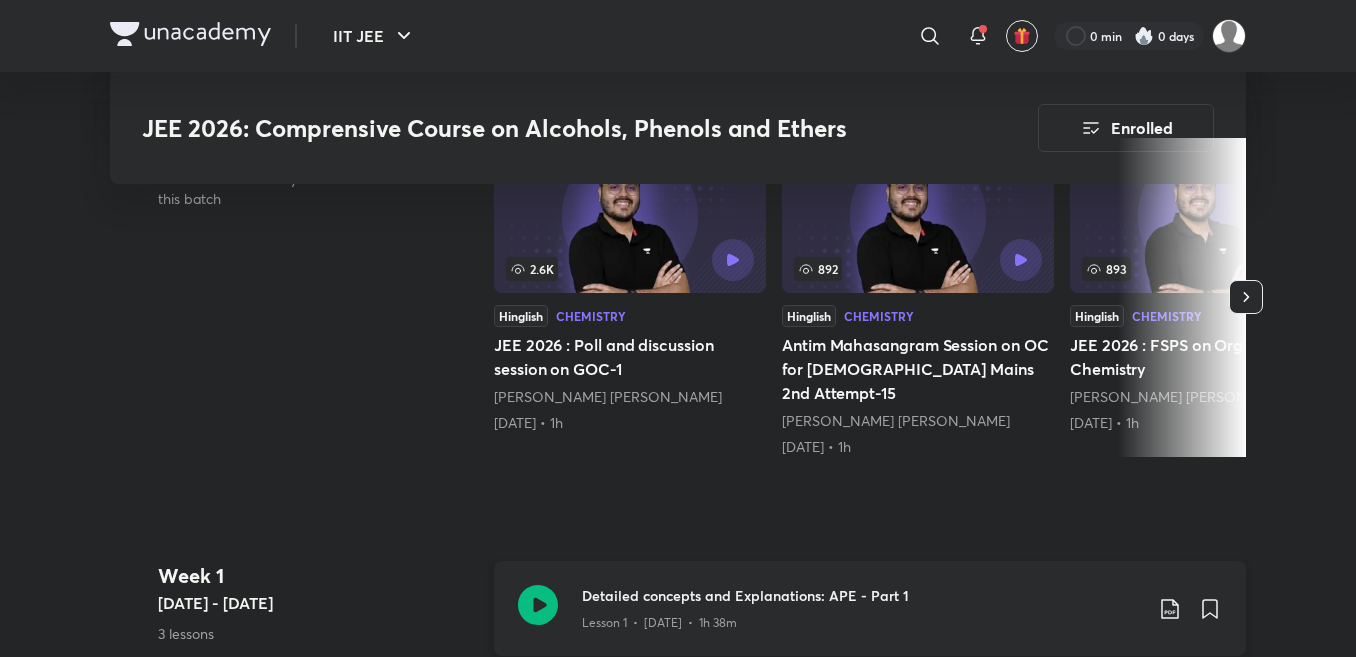 click on "Detailed concepts and Explanations: APE - Part 1" at bounding box center (862, 595) 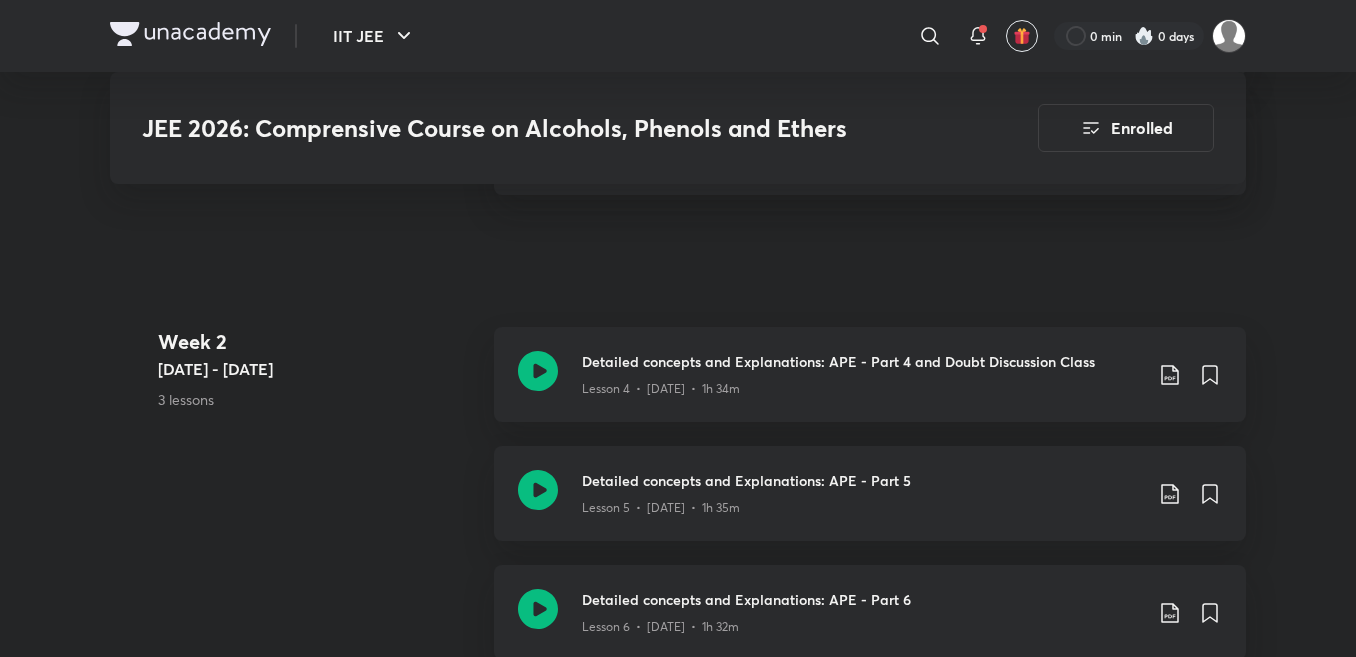 scroll, scrollTop: 1340, scrollLeft: 0, axis: vertical 